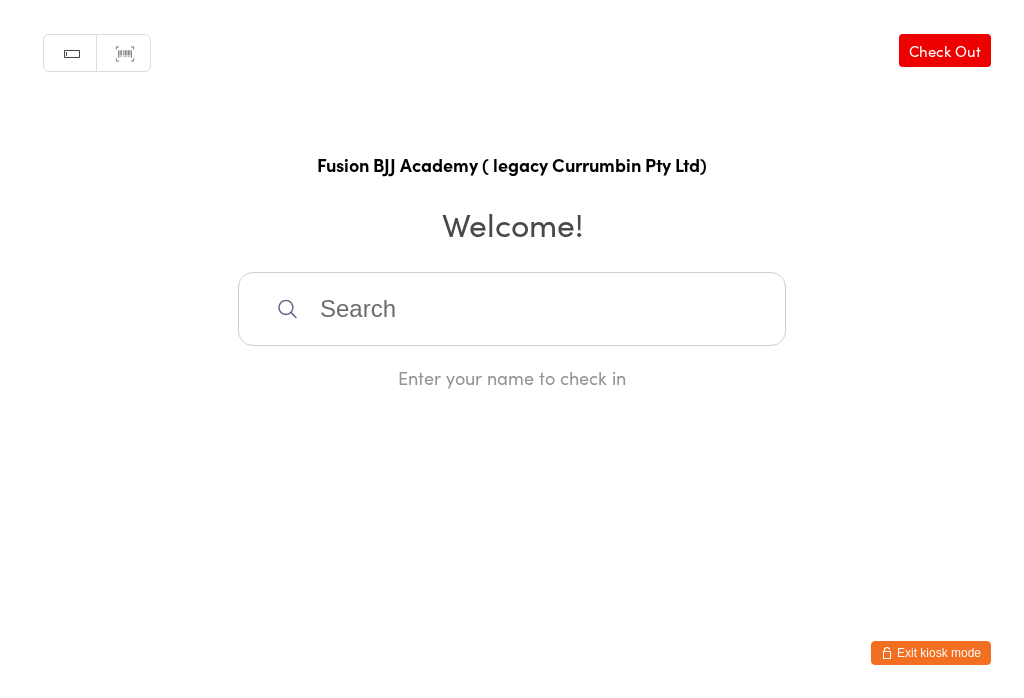 scroll, scrollTop: 0, scrollLeft: 0, axis: both 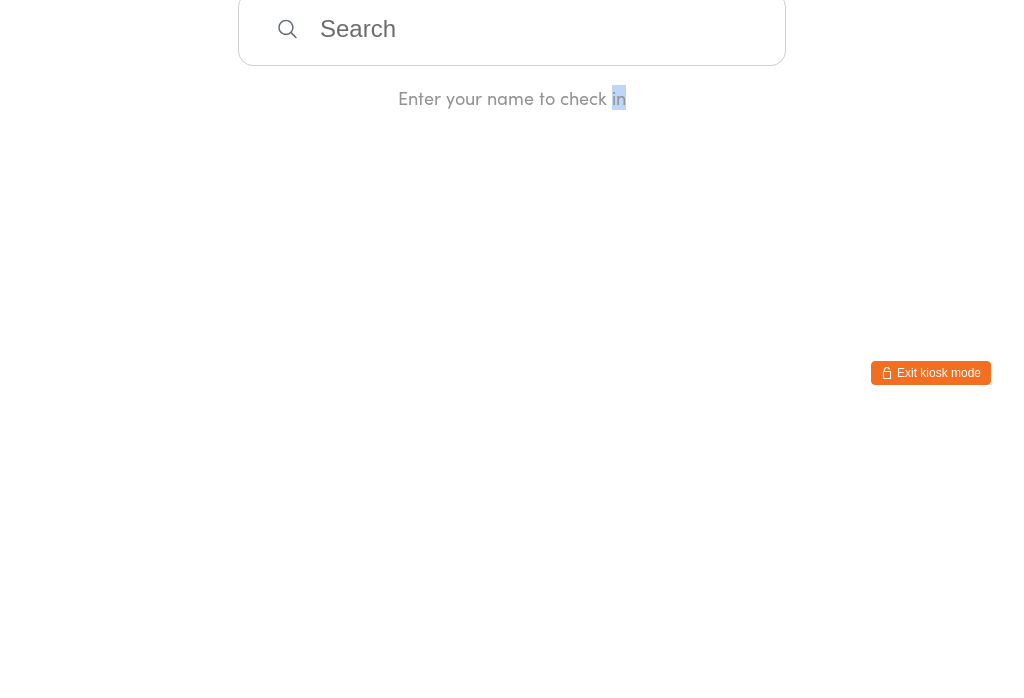 click at bounding box center [512, 309] 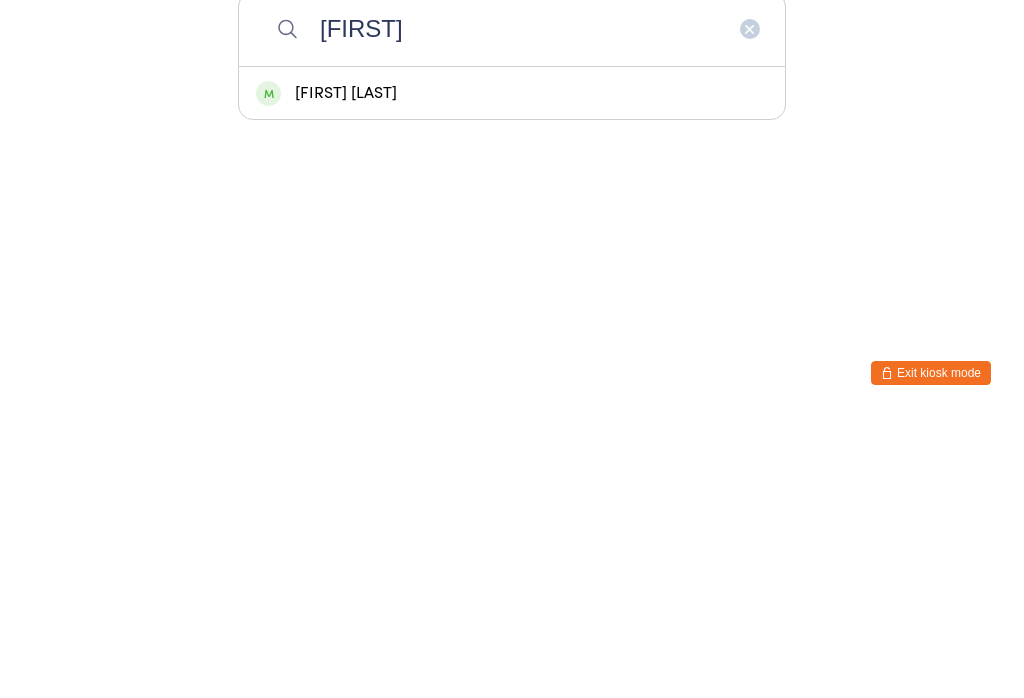 type on "[FIRST]" 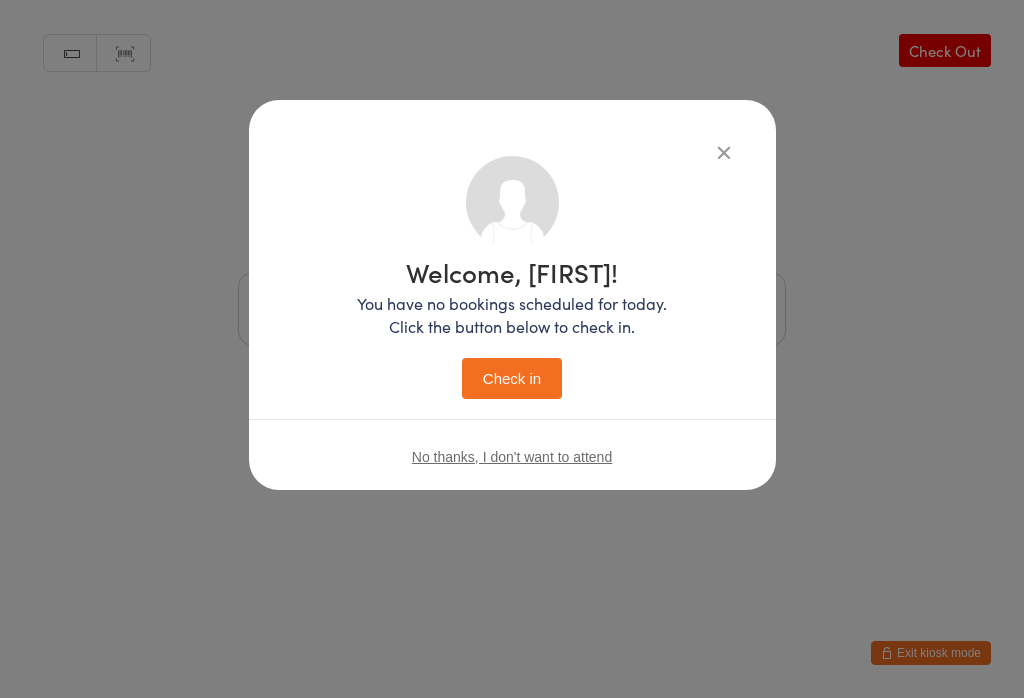 click on "Check in" at bounding box center [512, 378] 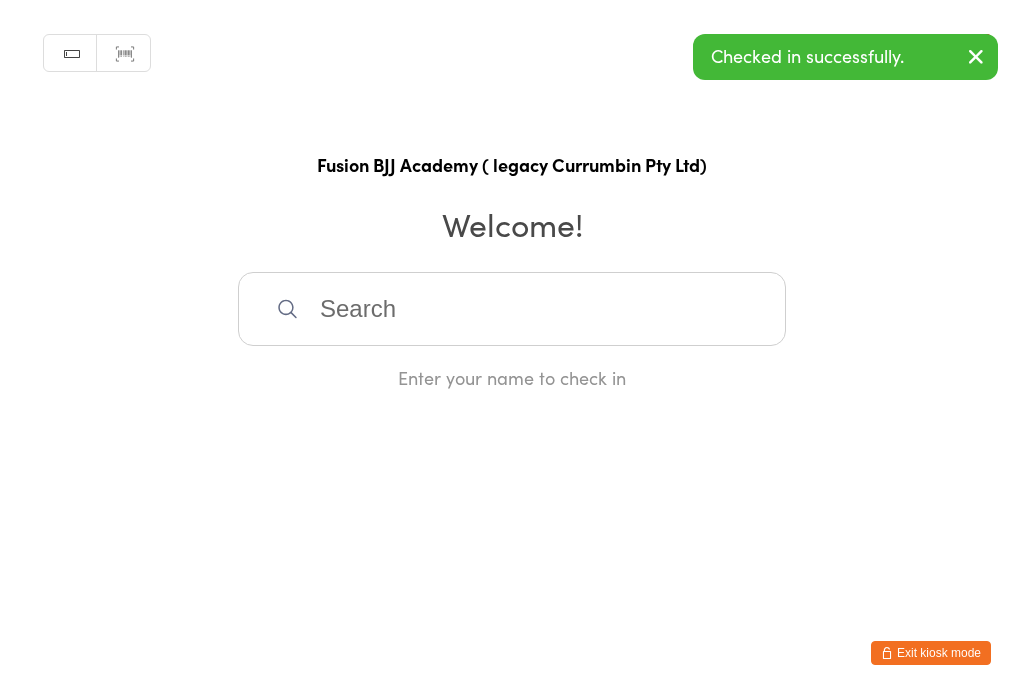 click at bounding box center [512, 309] 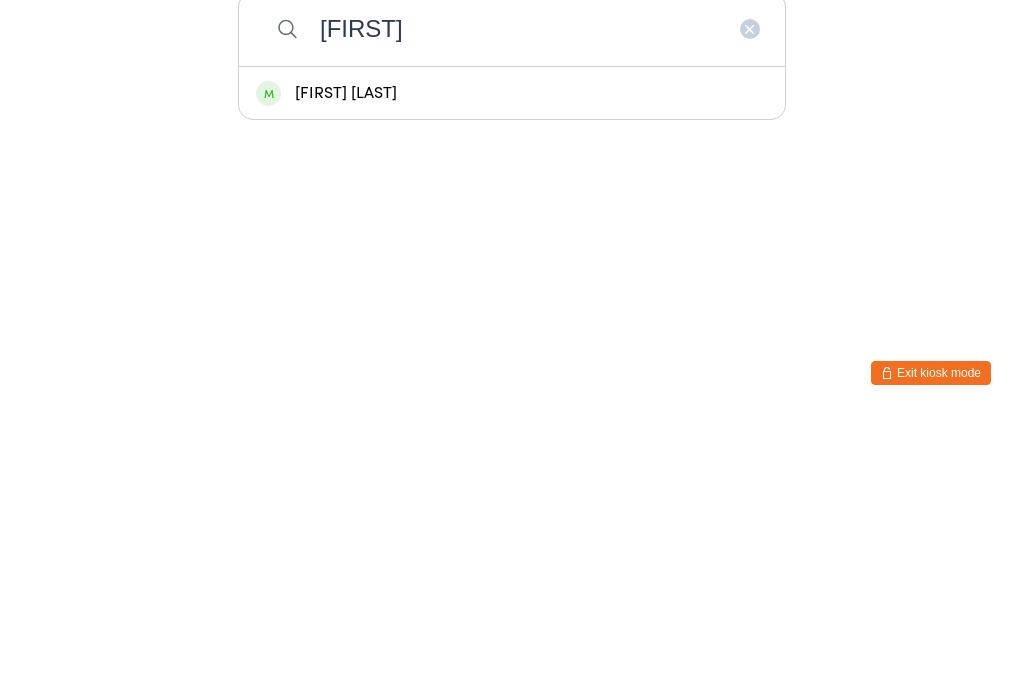 type on "[FIRST]" 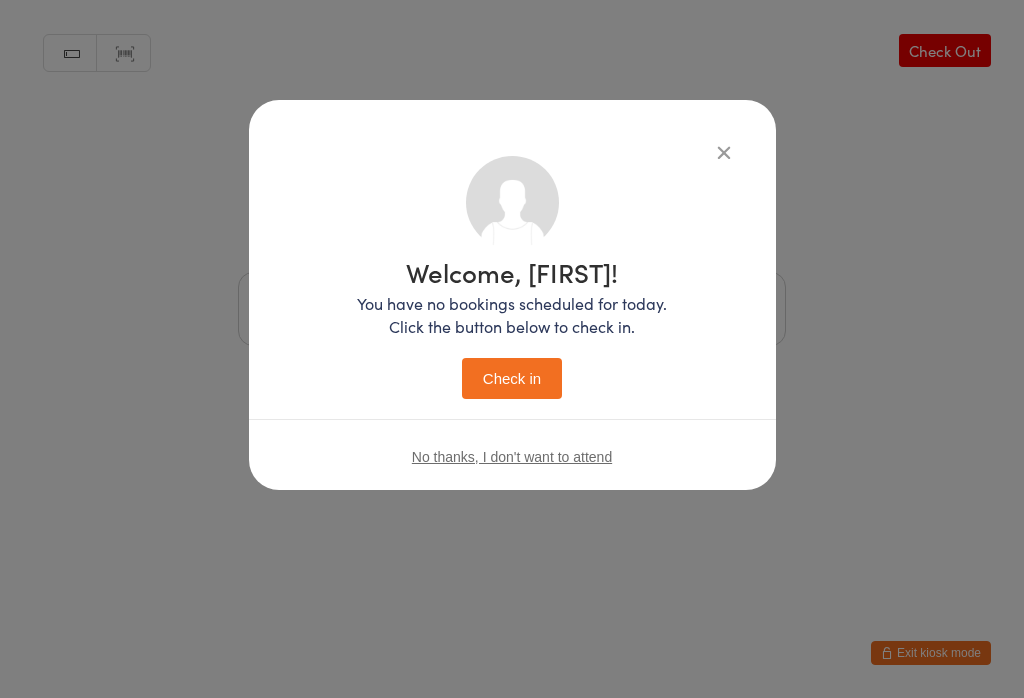 click on "Check in" at bounding box center (512, 378) 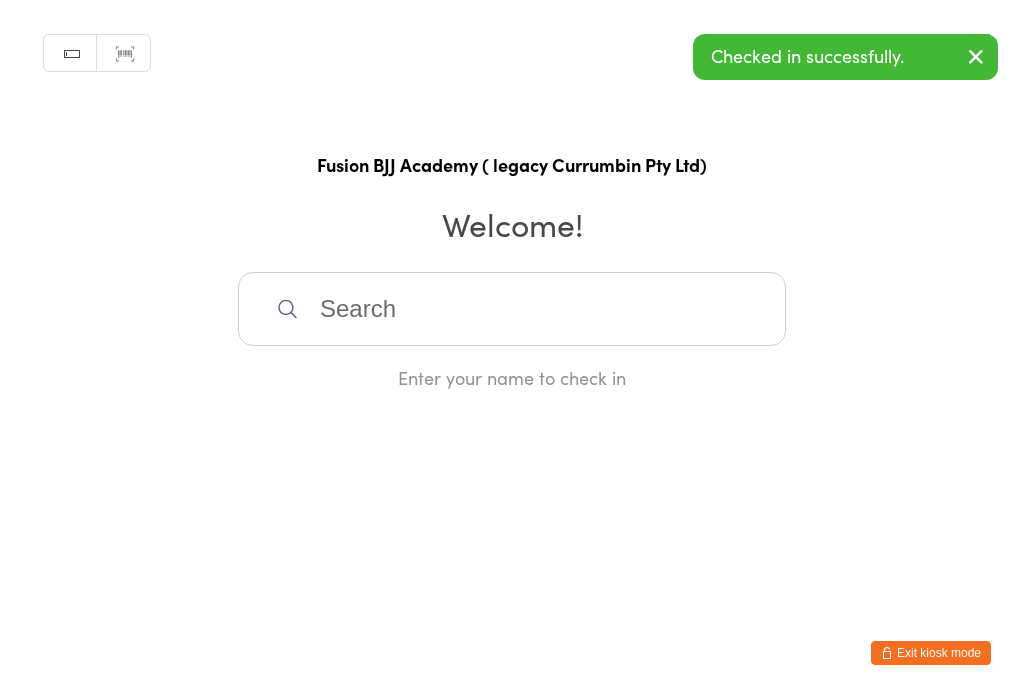 click at bounding box center (512, 309) 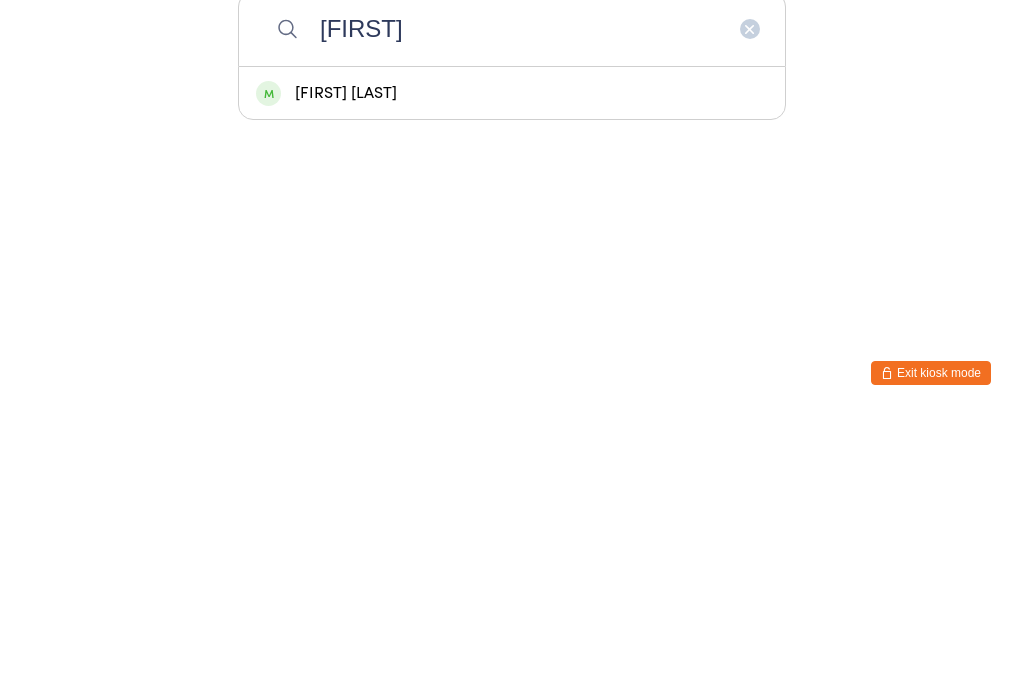 type on "[FIRST]" 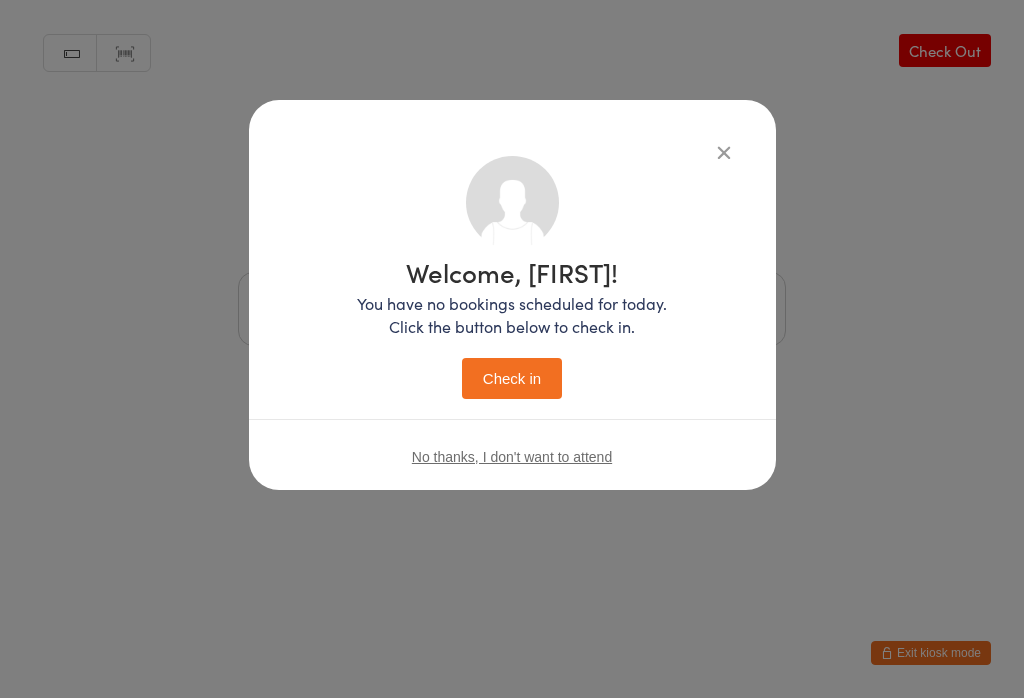 click on "Check in" at bounding box center (512, 378) 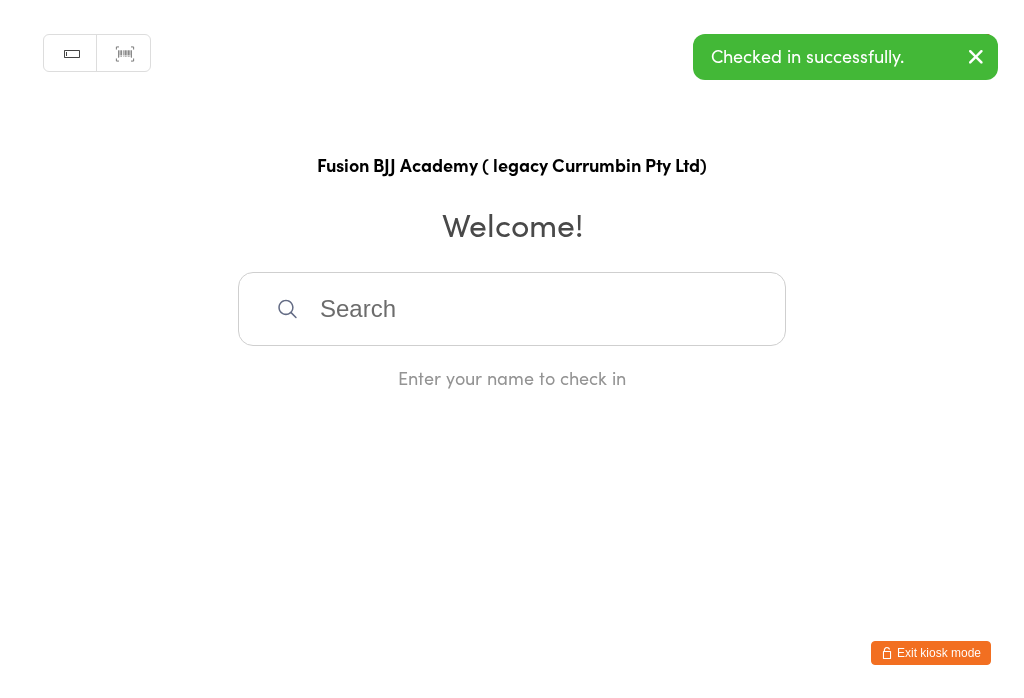 click at bounding box center (512, 309) 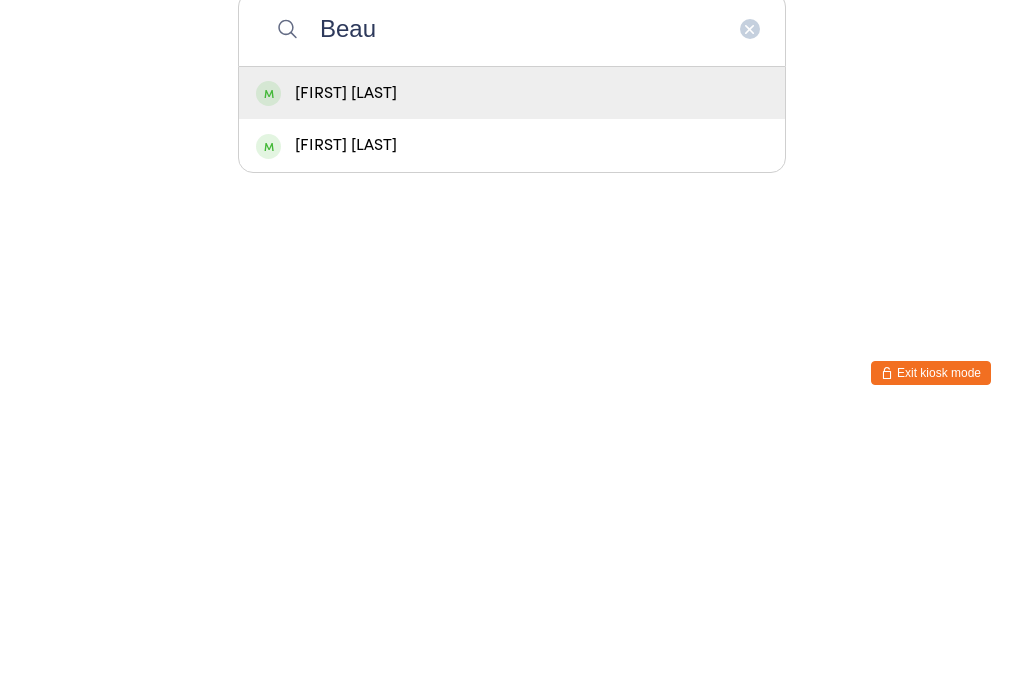 type on "Beau" 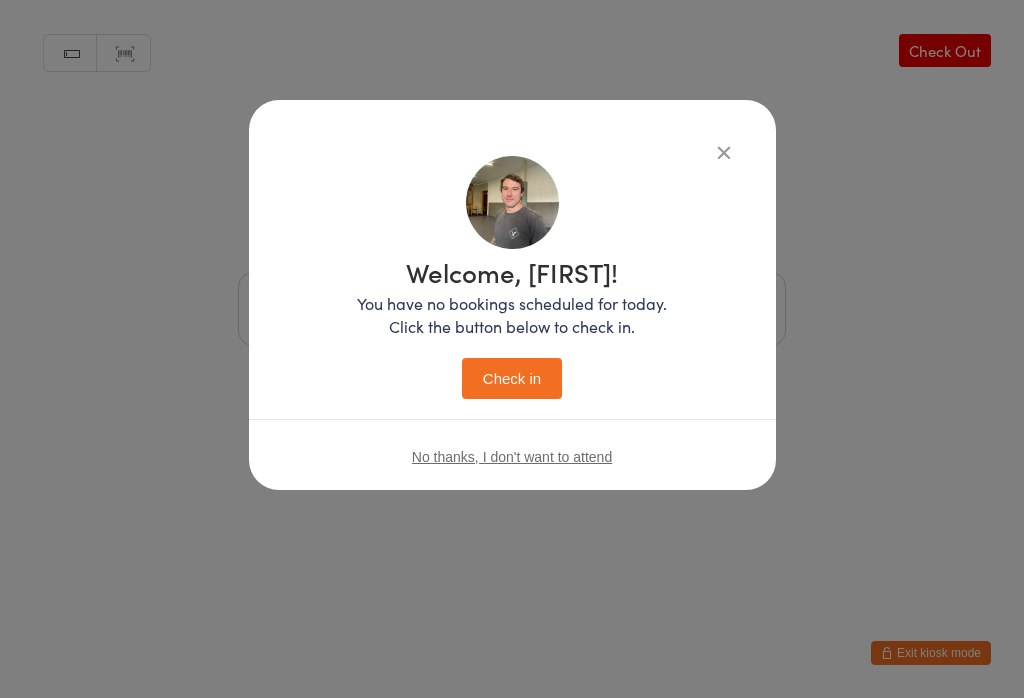 click on "Check in" at bounding box center [512, 378] 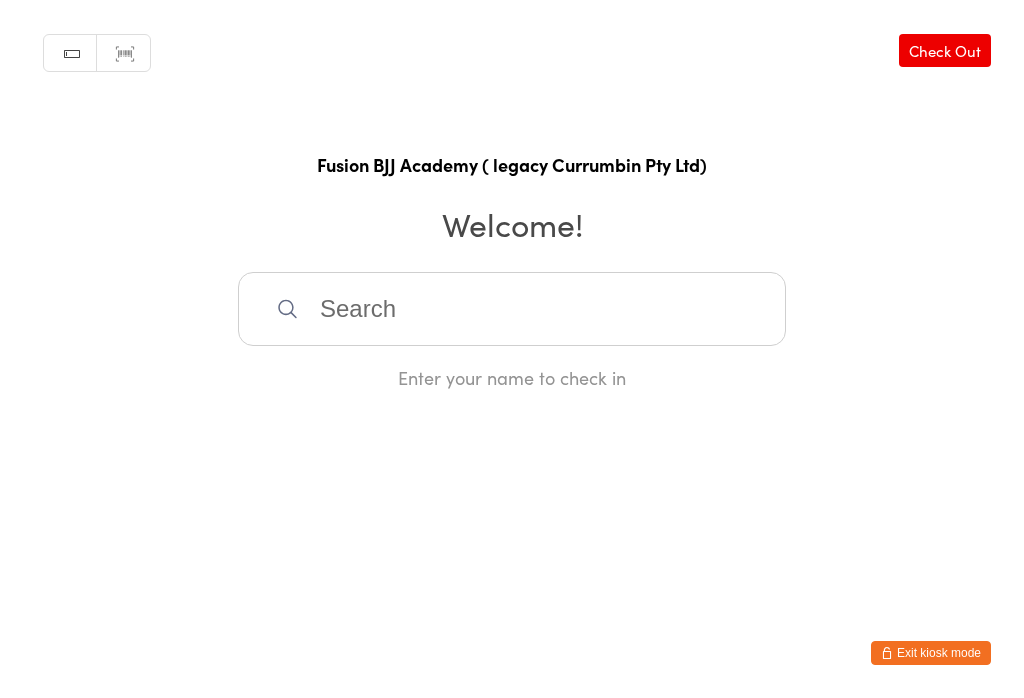 click at bounding box center [512, 309] 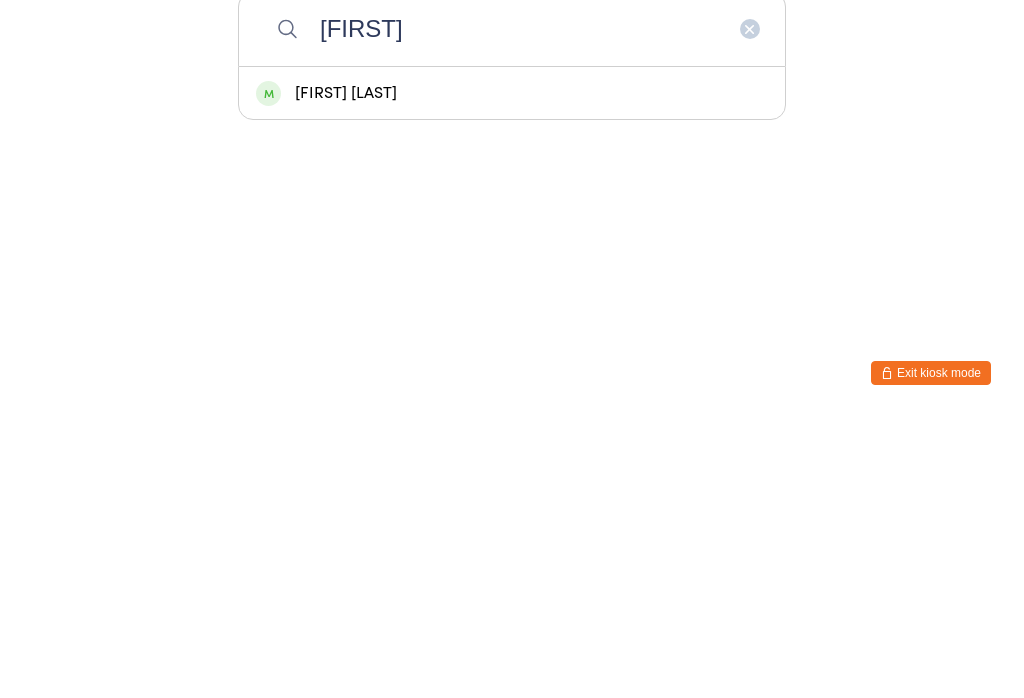 type on "[FIRST]" 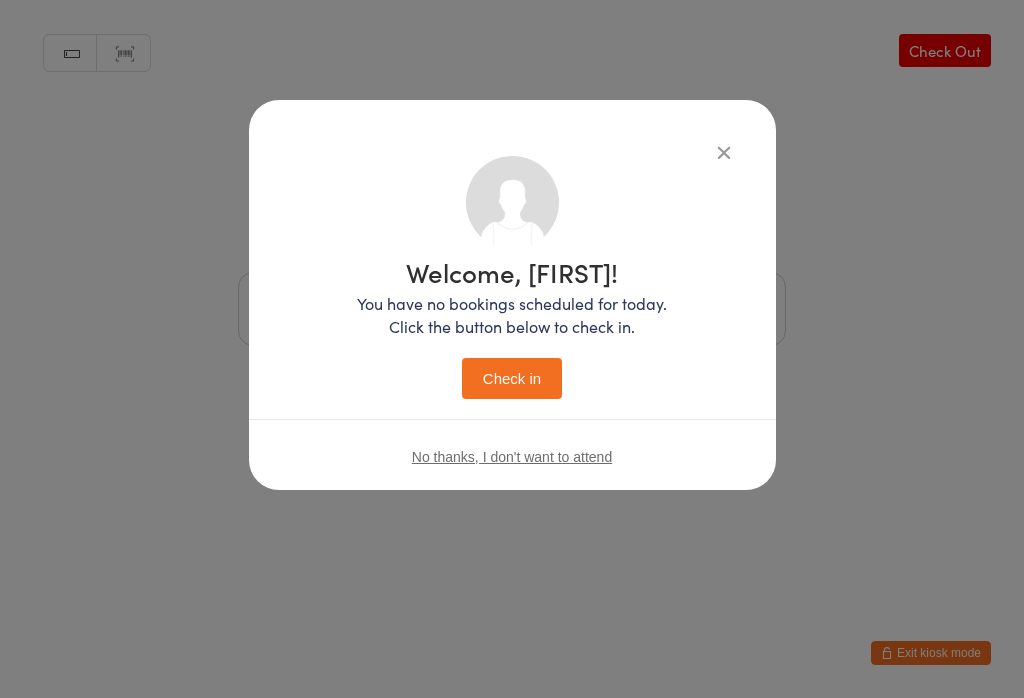 click on "Welcome, [FIRST]! You have no bookings scheduled for today. Click the button below to check in. Check in" at bounding box center (512, 329) 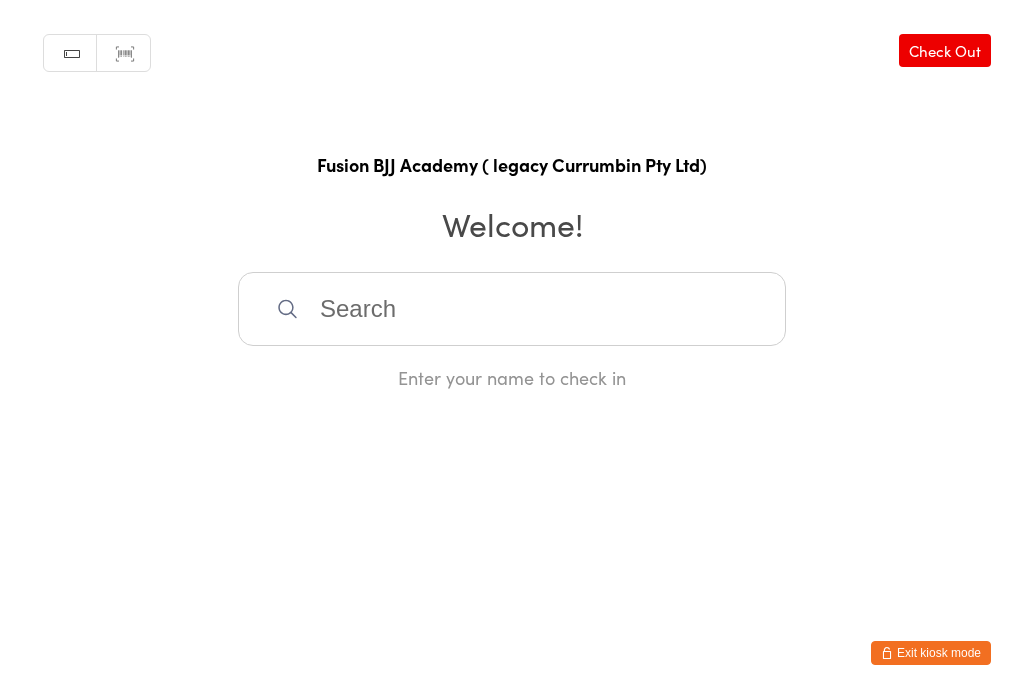 click at bounding box center [512, 309] 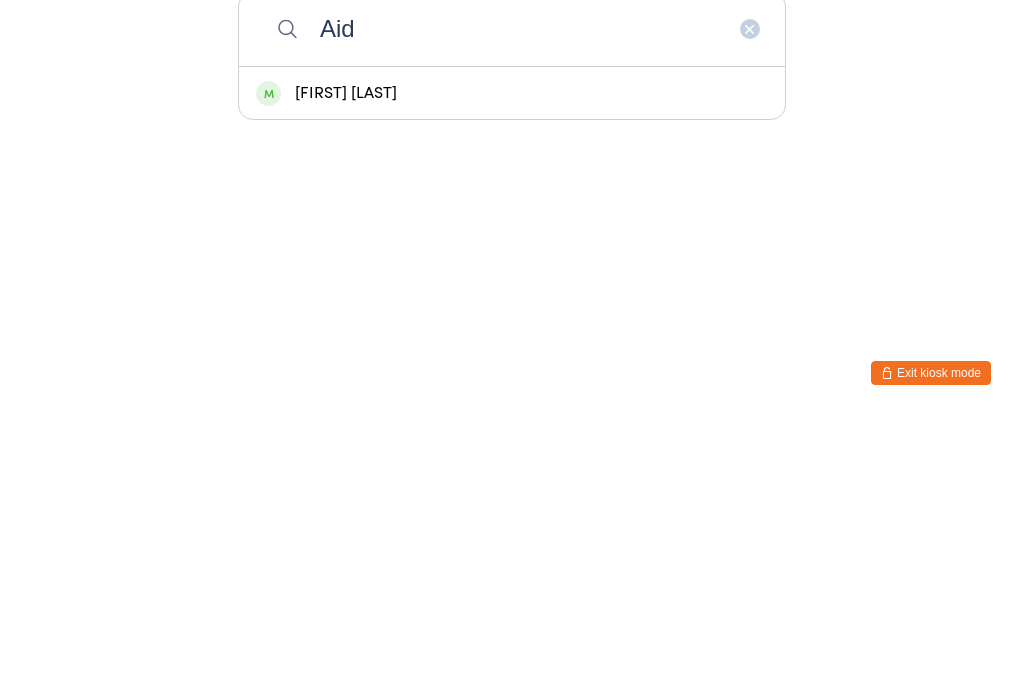 type on "Aid" 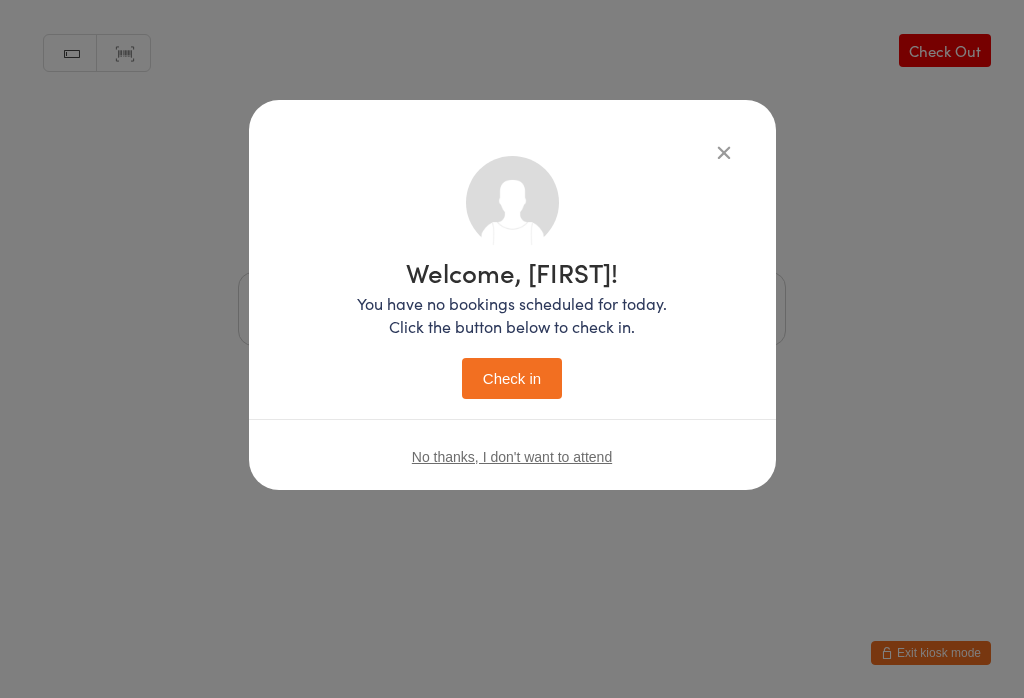 click on "Check in" at bounding box center [512, 378] 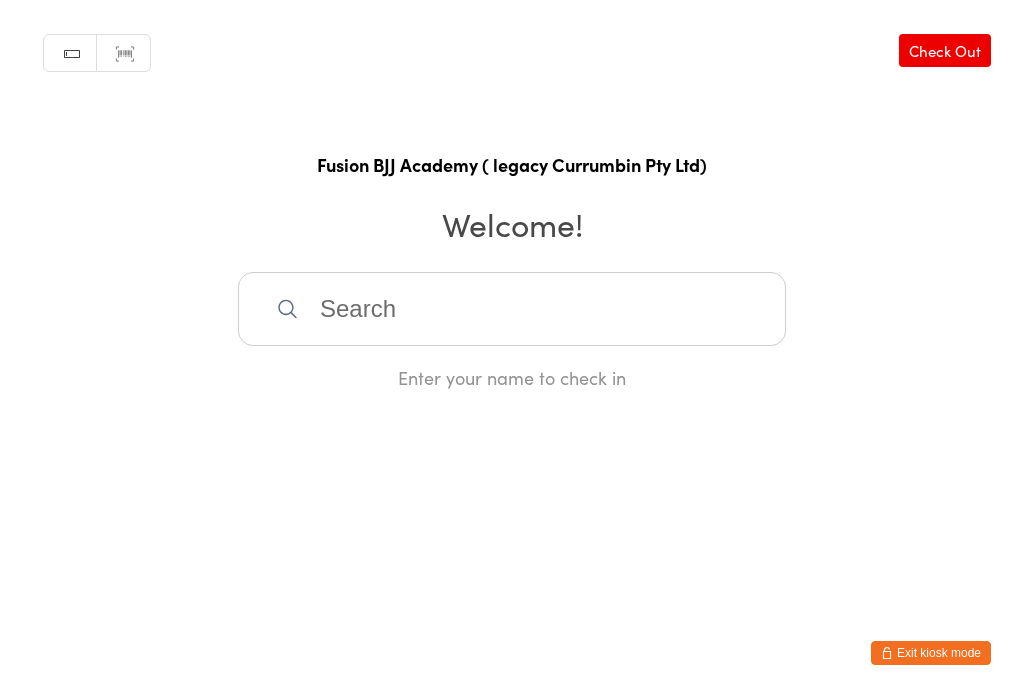 click at bounding box center [512, 309] 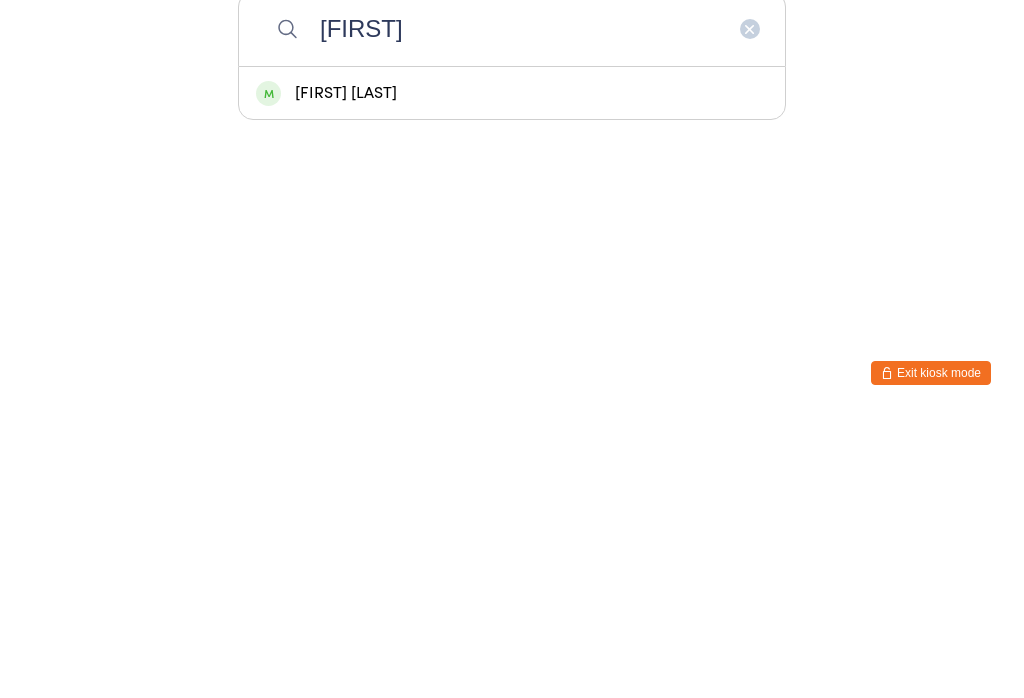 type on "[FIRST]" 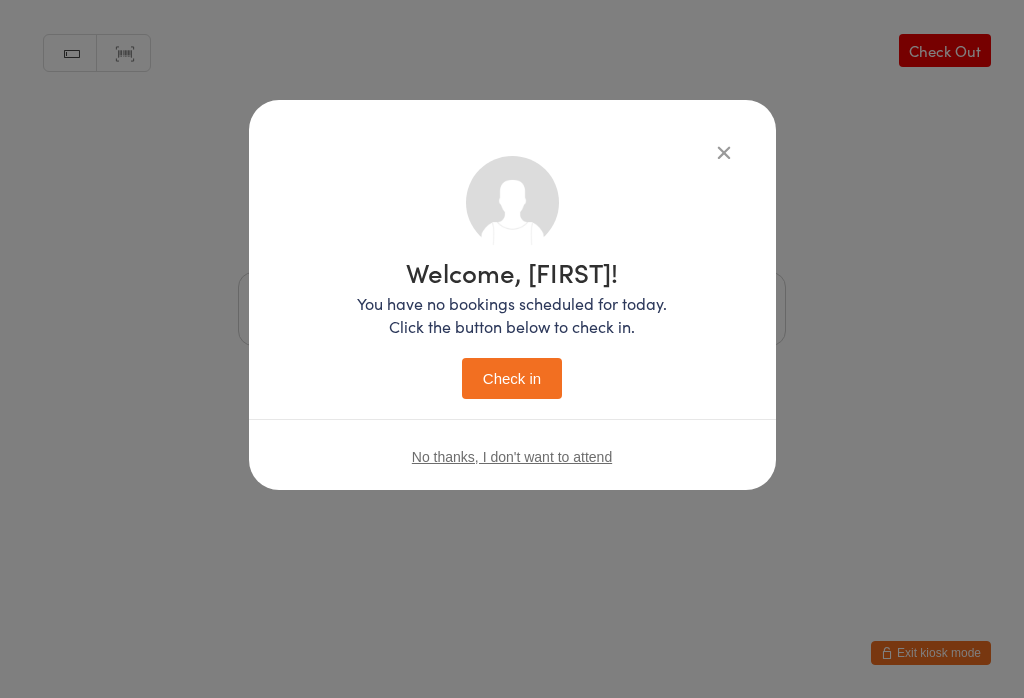 click on "Check in" at bounding box center [512, 378] 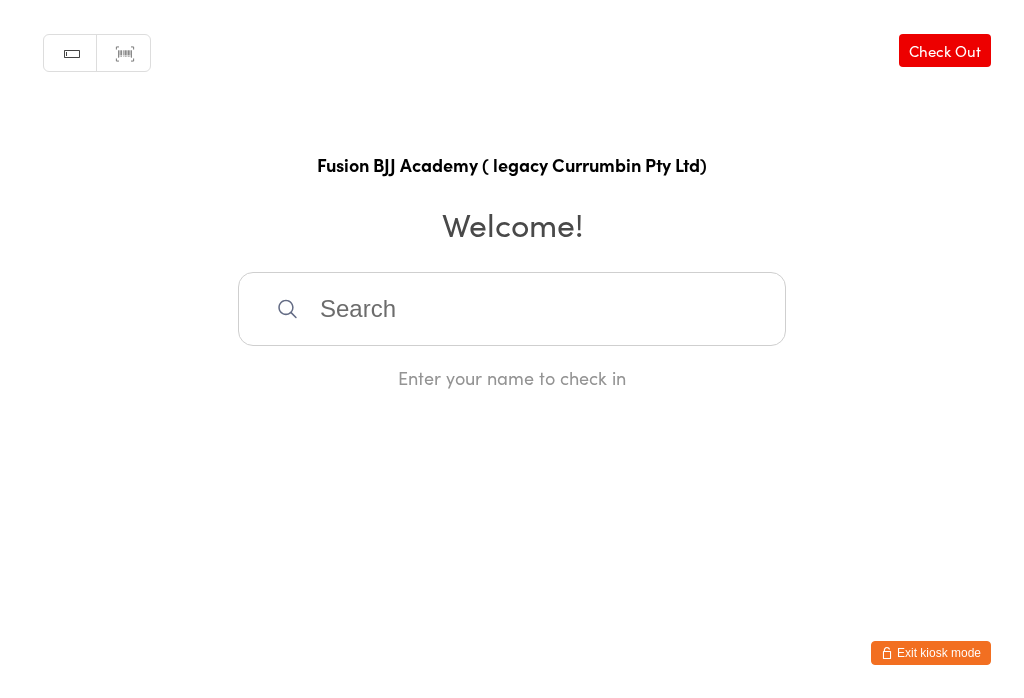 click at bounding box center (512, 309) 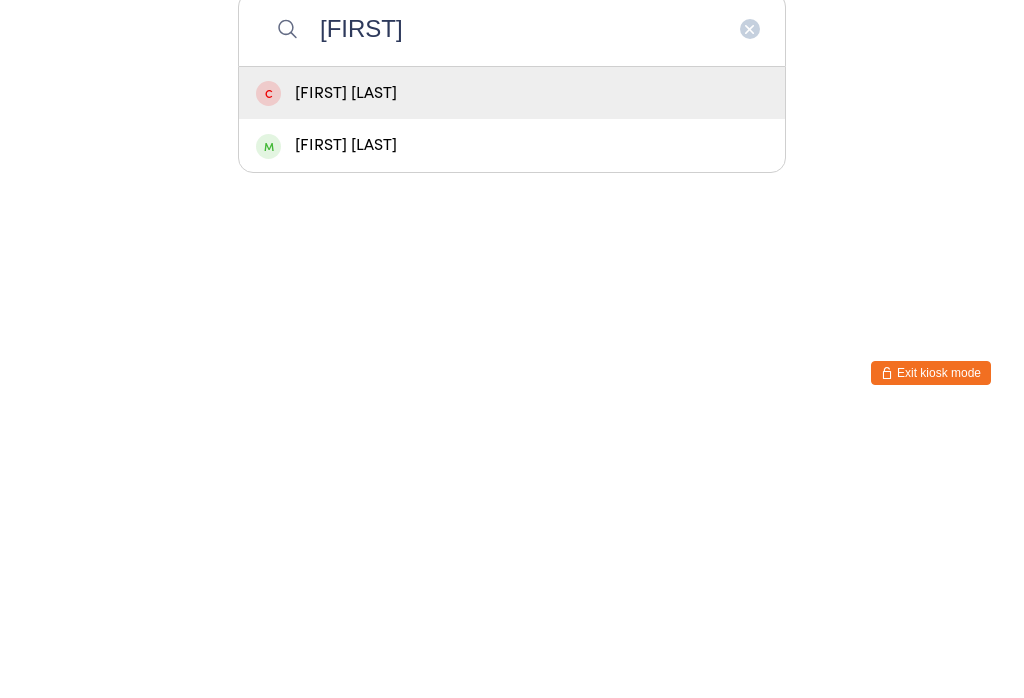 type on "[FIRST]" 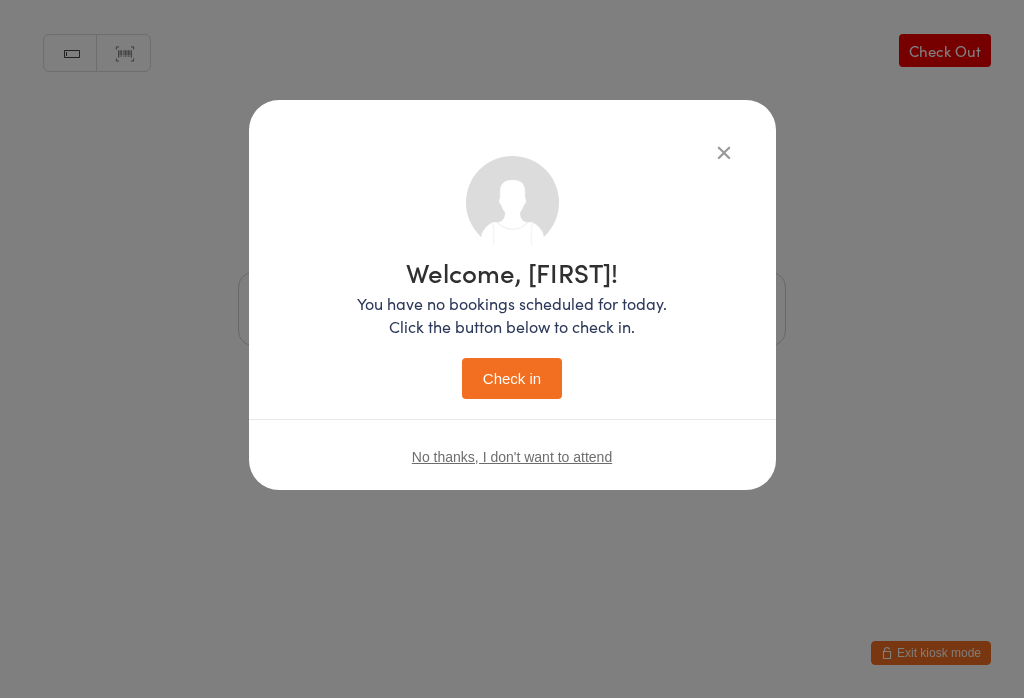 click on "Check in" at bounding box center (512, 378) 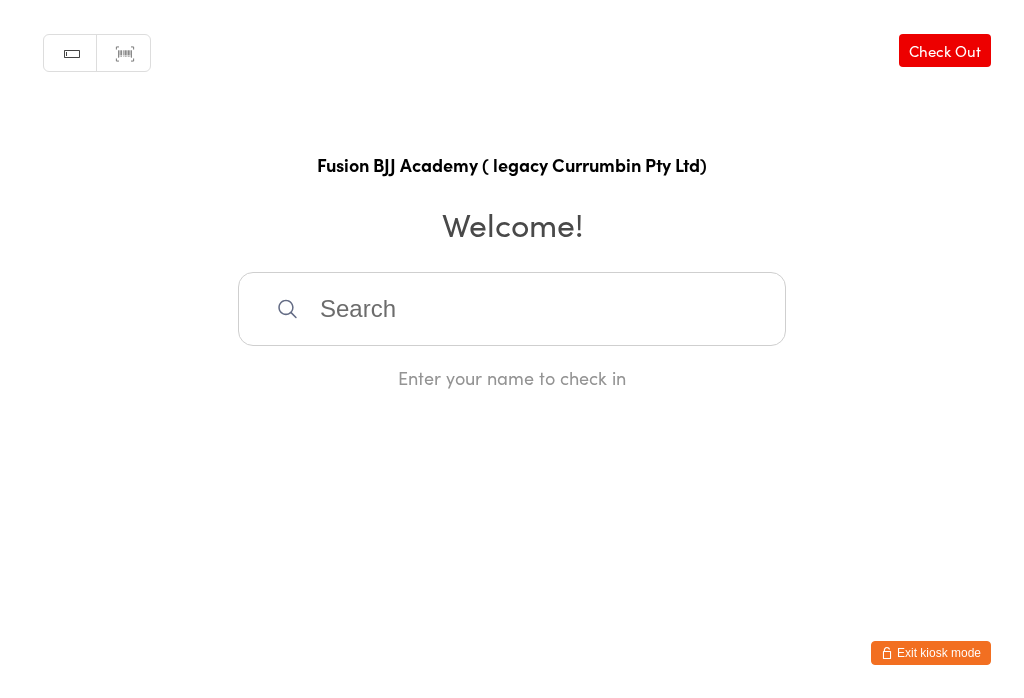 click at bounding box center [512, 309] 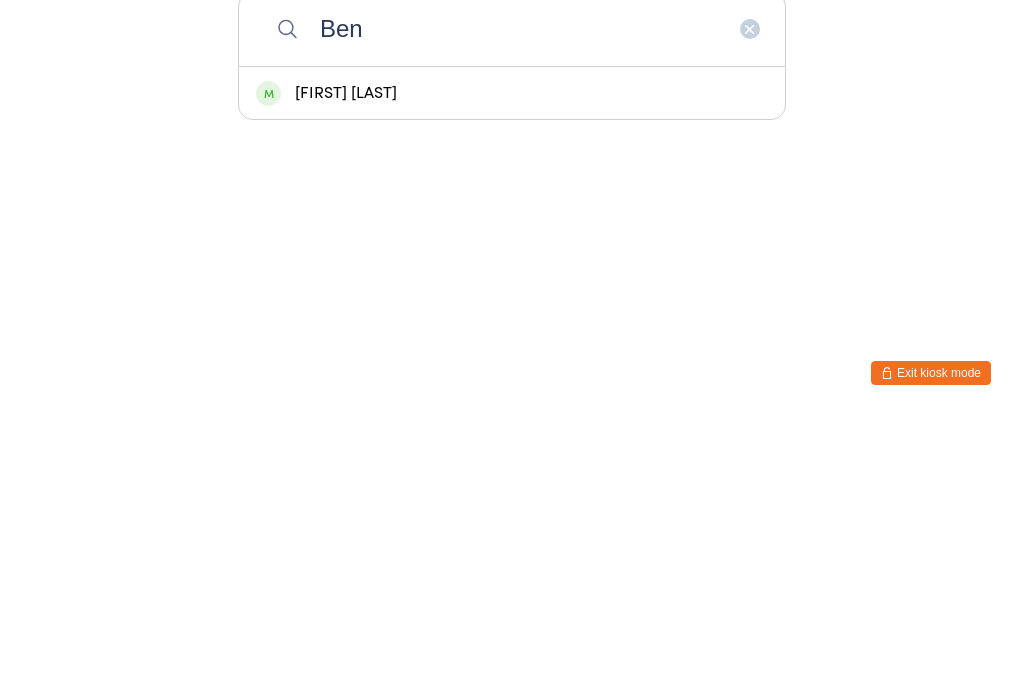 type on "Ben" 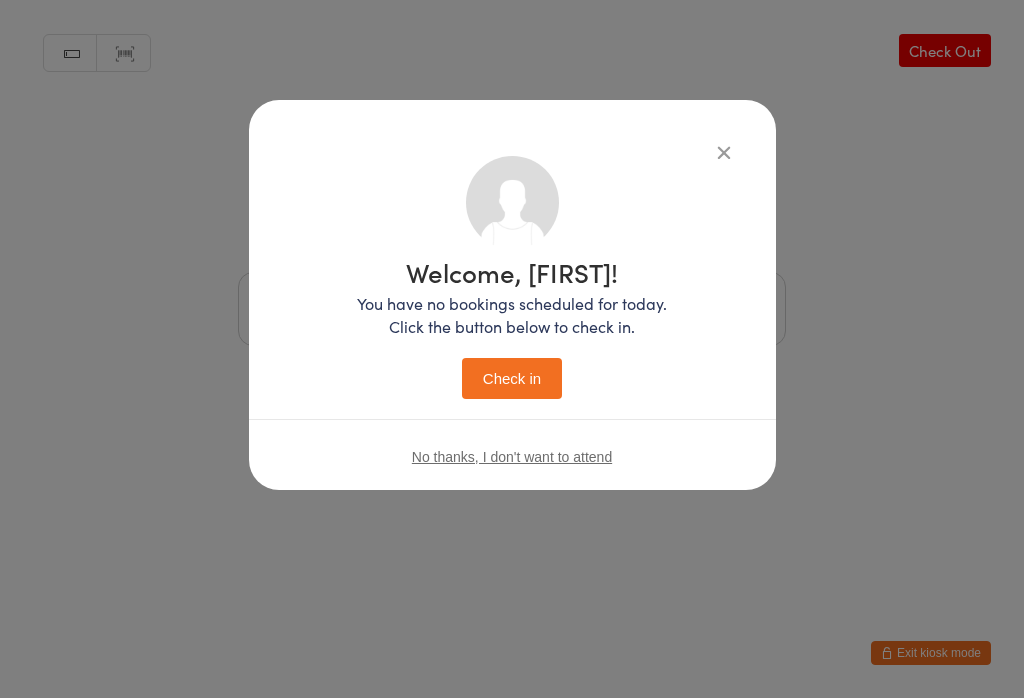 click on "Check in" at bounding box center (512, 378) 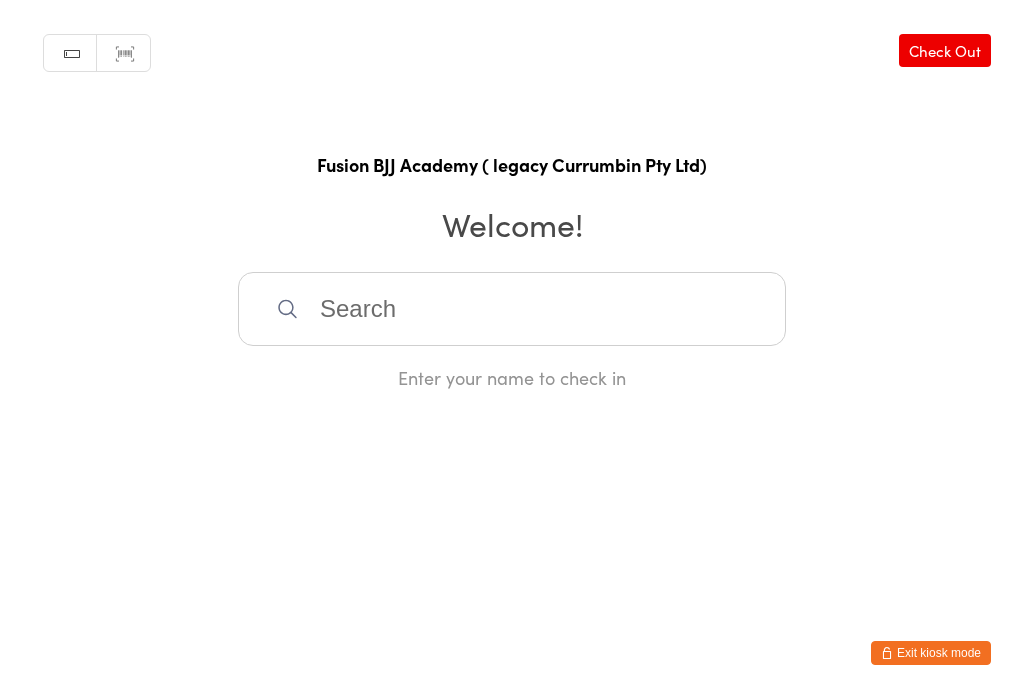 click at bounding box center (512, 309) 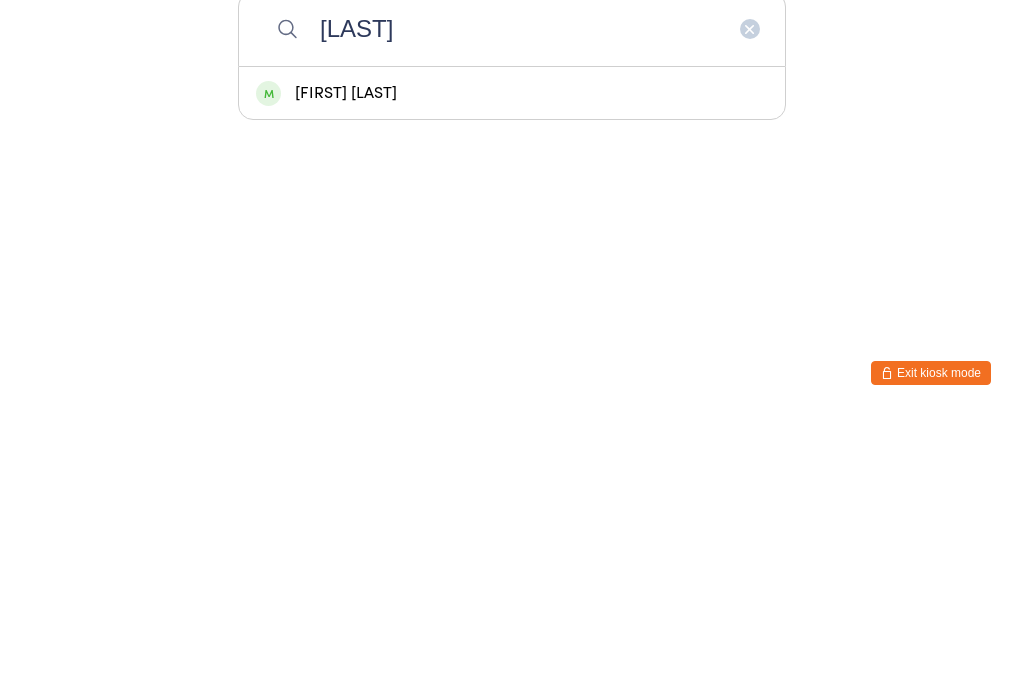 type on "[LAST]" 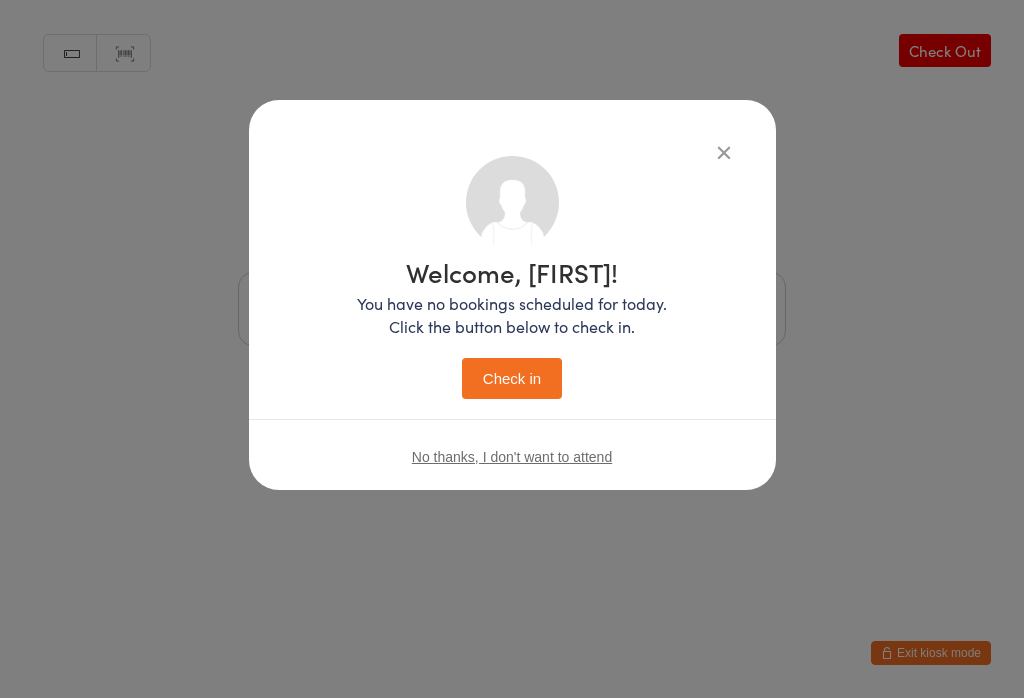 click on "Check in" at bounding box center (512, 378) 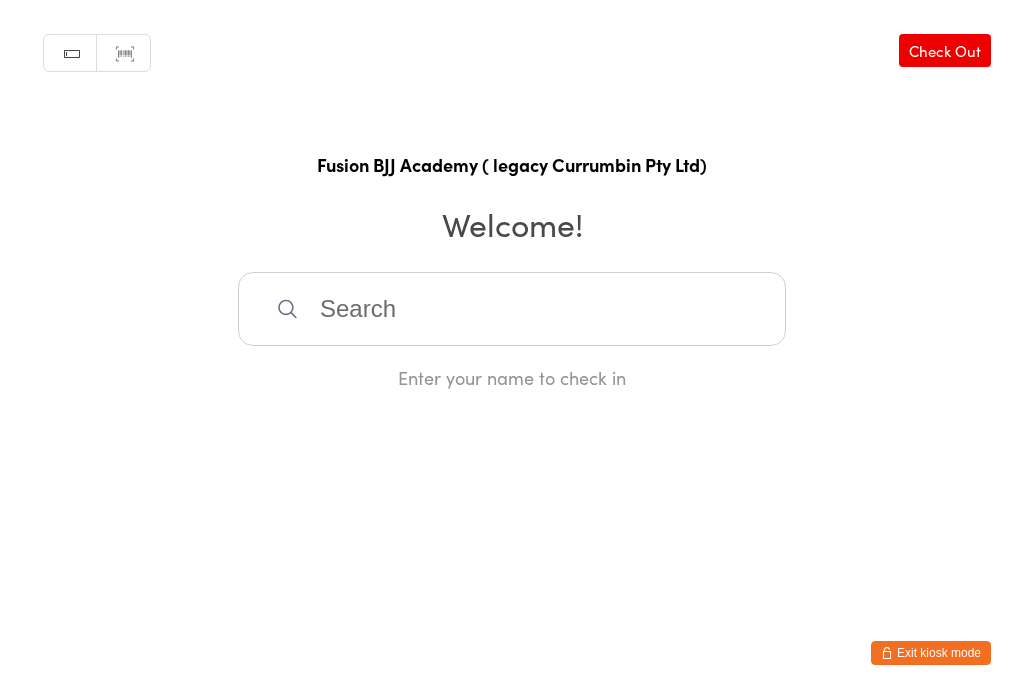 click on "Enter your name to check in" at bounding box center (512, 377) 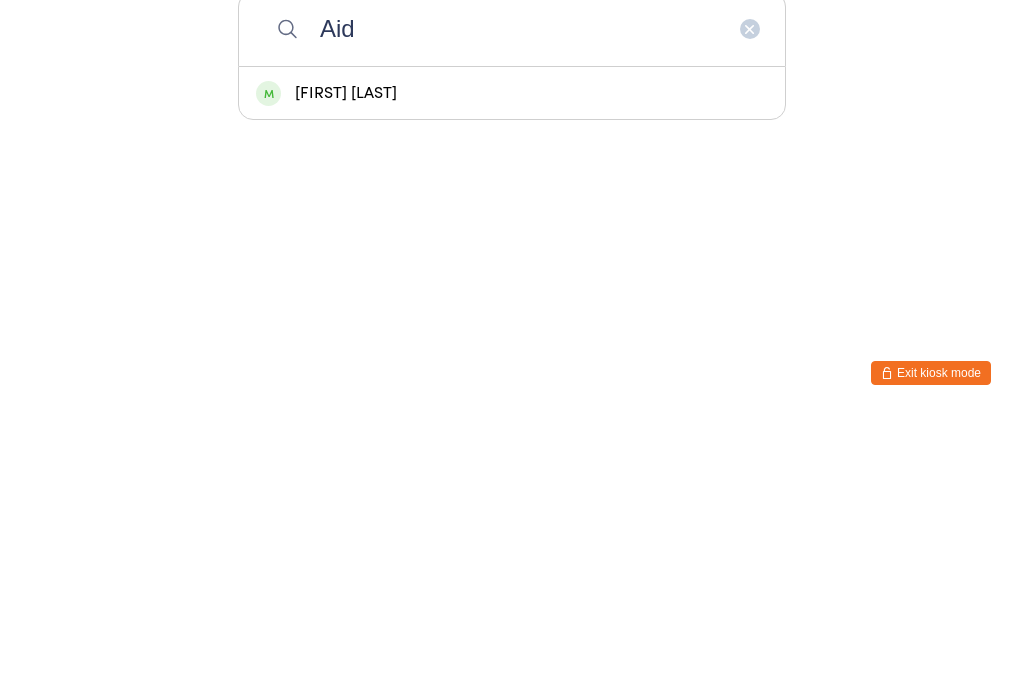 type on "Aid" 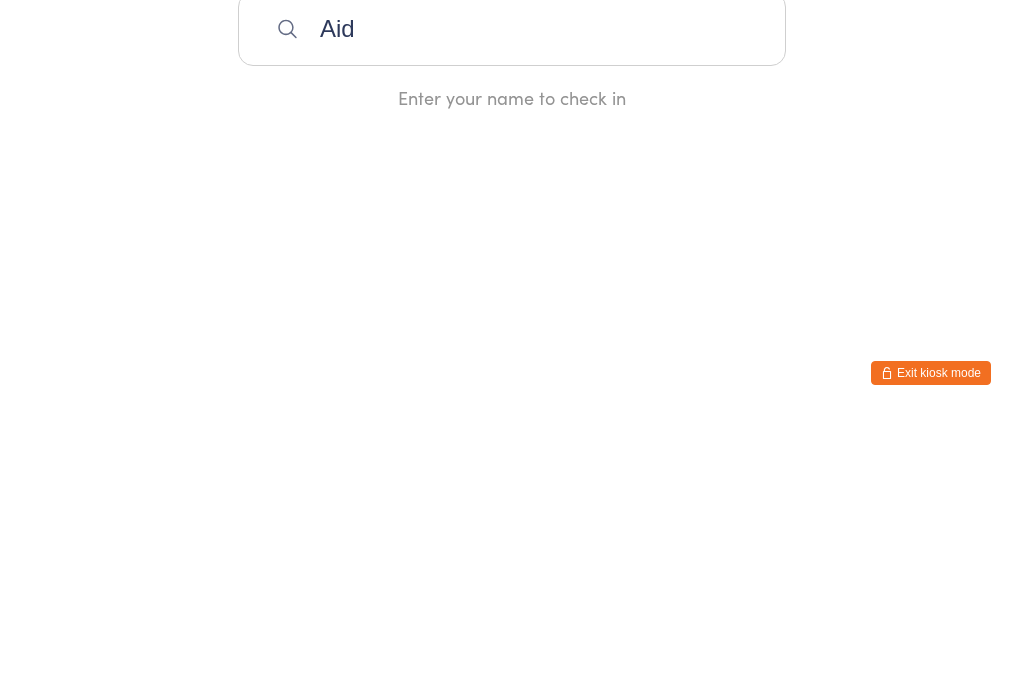 type 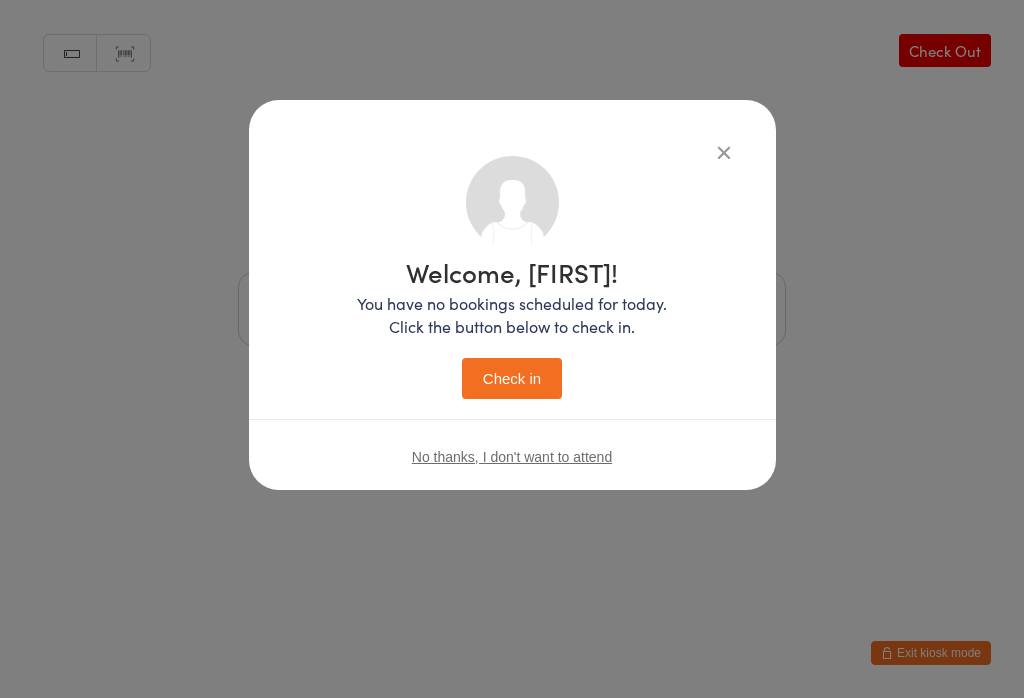 click on "Check in" at bounding box center (512, 378) 